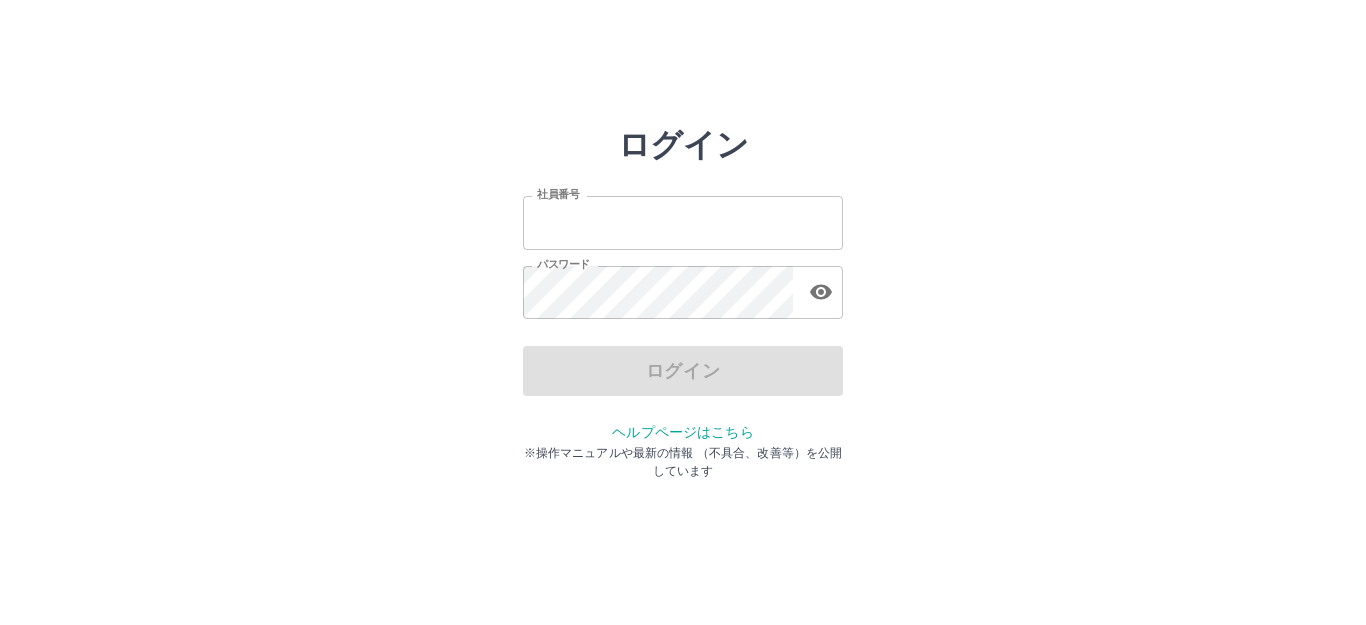 scroll, scrollTop: 0, scrollLeft: 0, axis: both 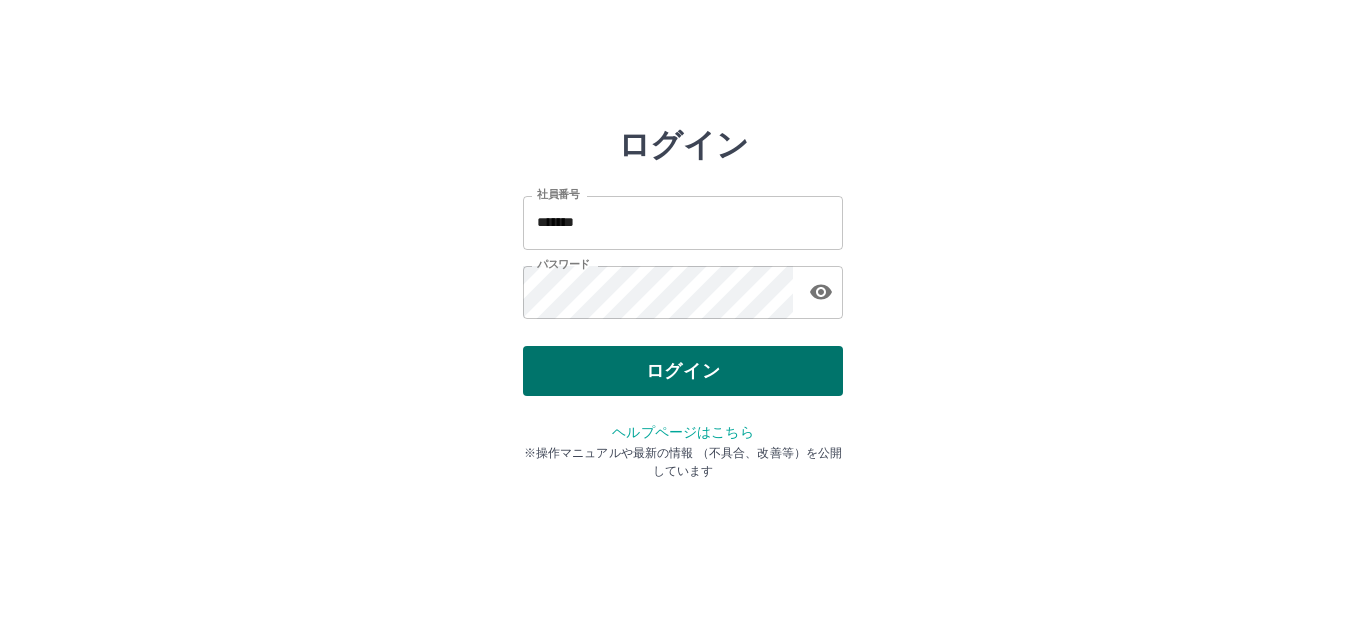 click on "ログイン" at bounding box center (683, 371) 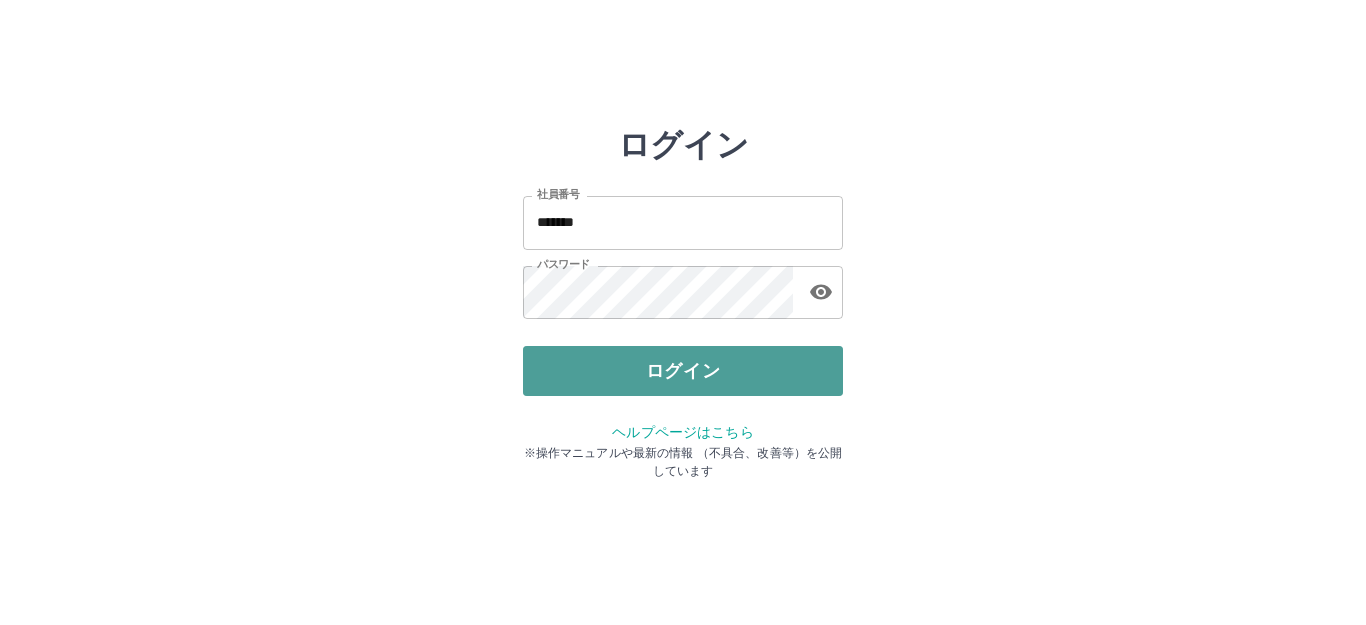 click on "ログイン" at bounding box center [683, 371] 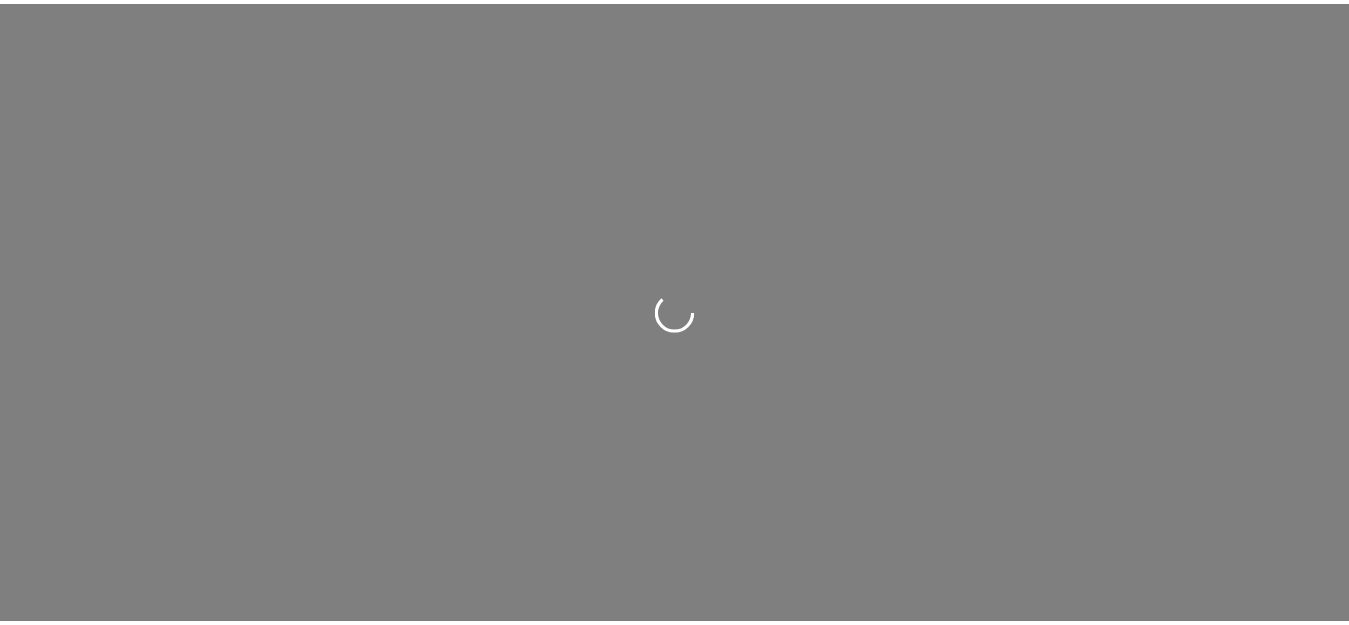 scroll, scrollTop: 0, scrollLeft: 0, axis: both 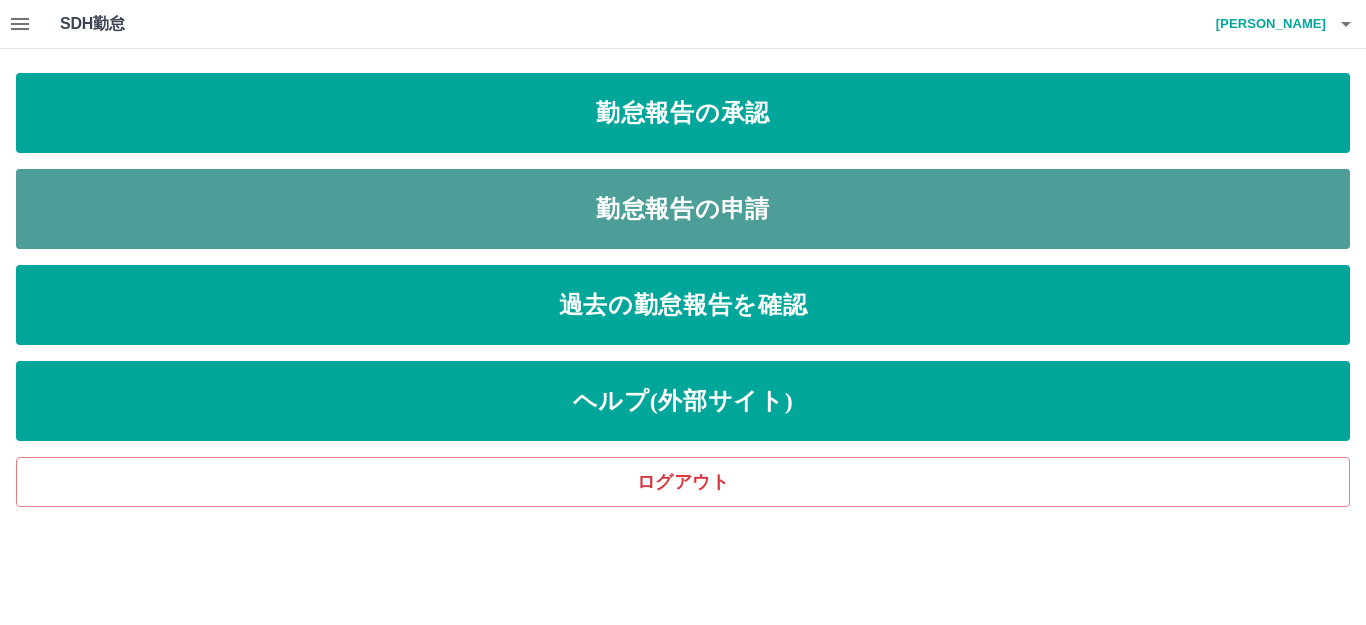 click on "勤怠報告の申請" at bounding box center (683, 209) 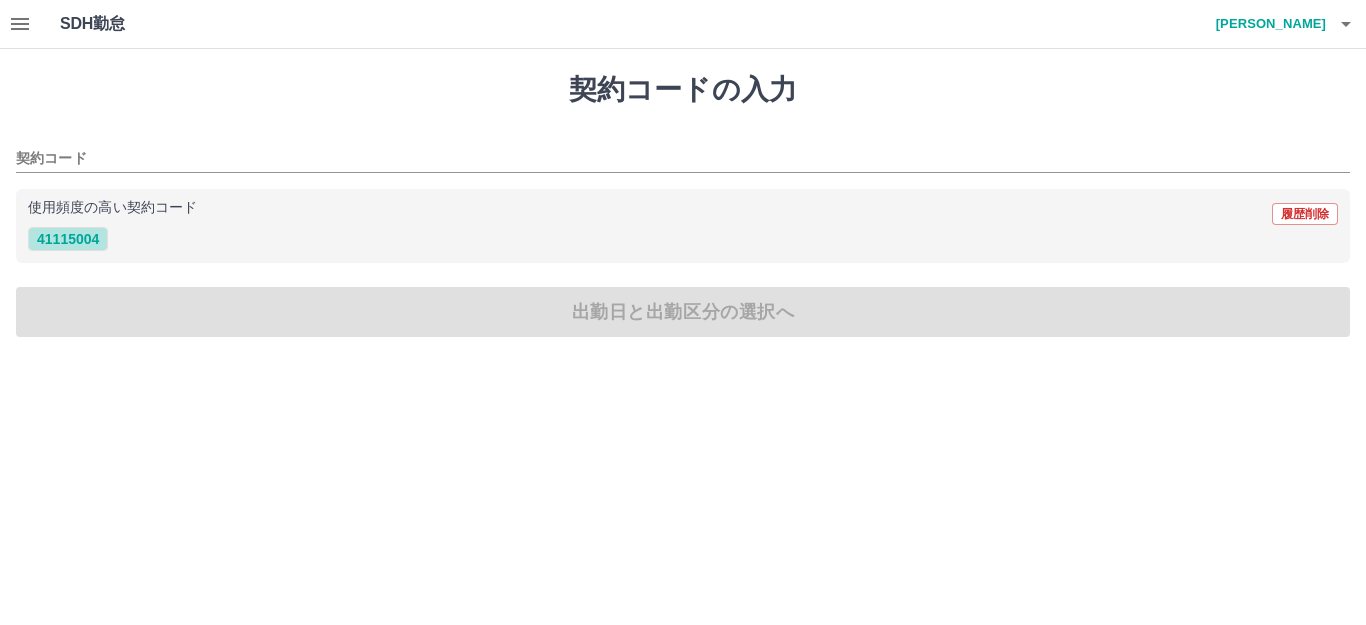 drag, startPoint x: 46, startPoint y: 239, endPoint x: 46, endPoint y: 258, distance: 19 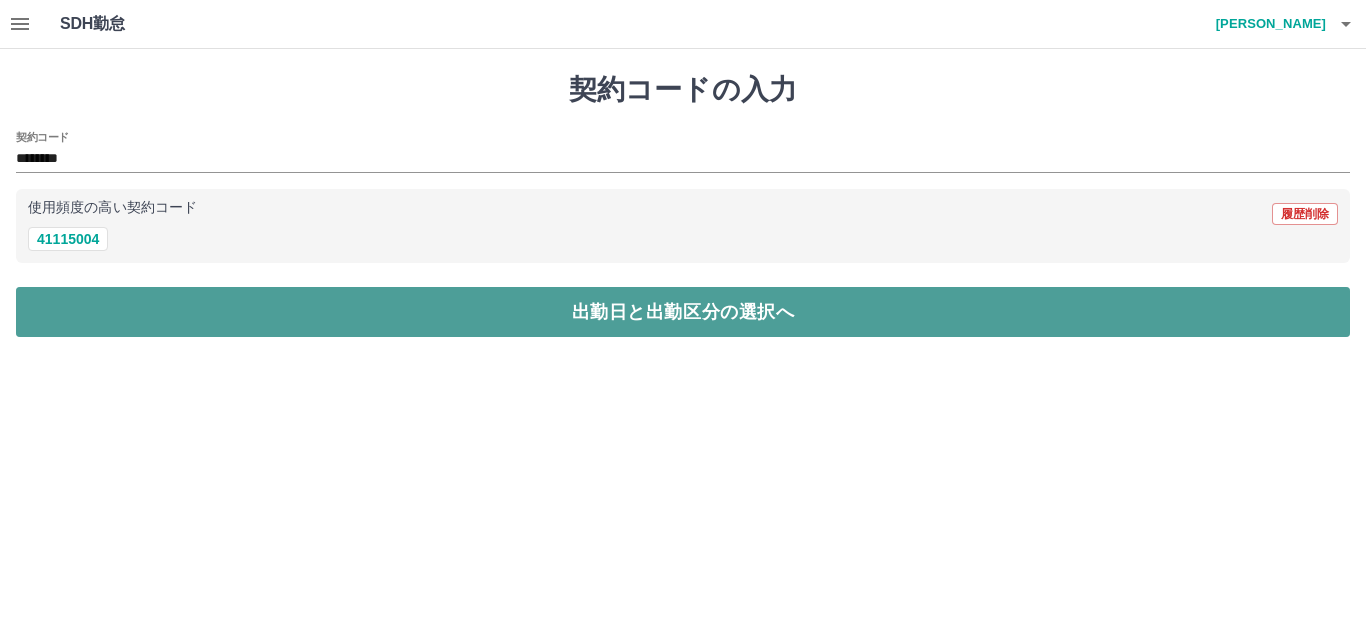 click on "出勤日と出勤区分の選択へ" at bounding box center (683, 312) 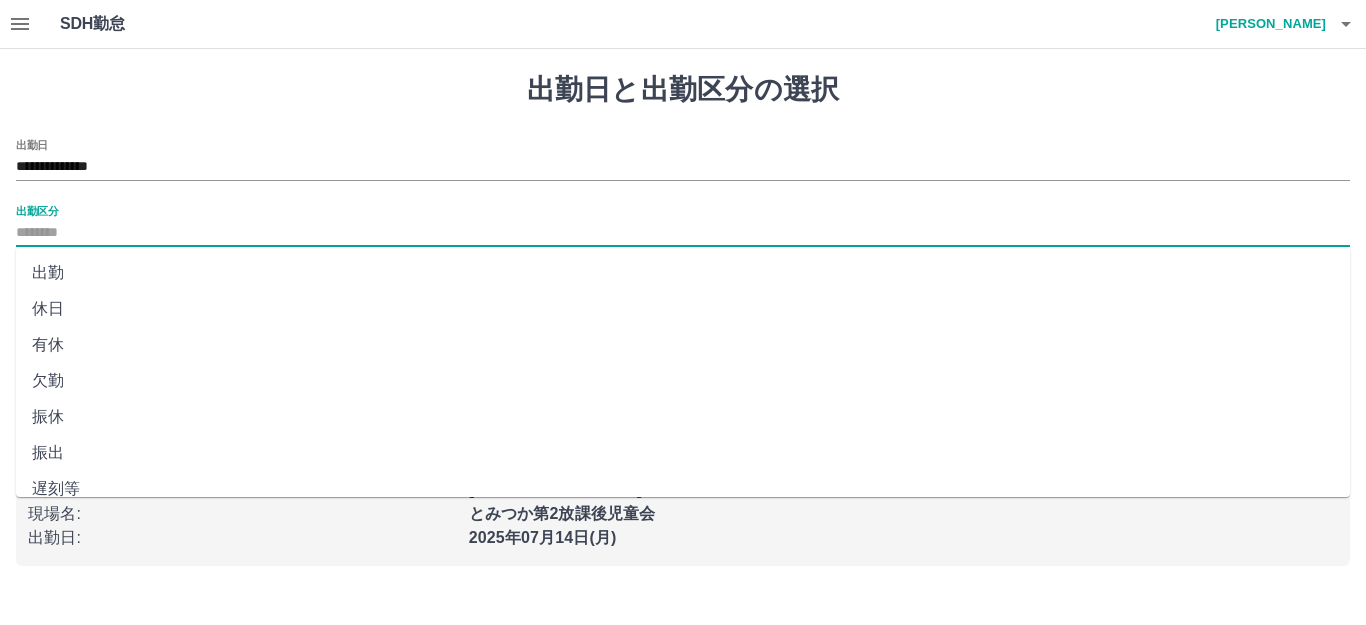 click on "出勤区分" at bounding box center (683, 233) 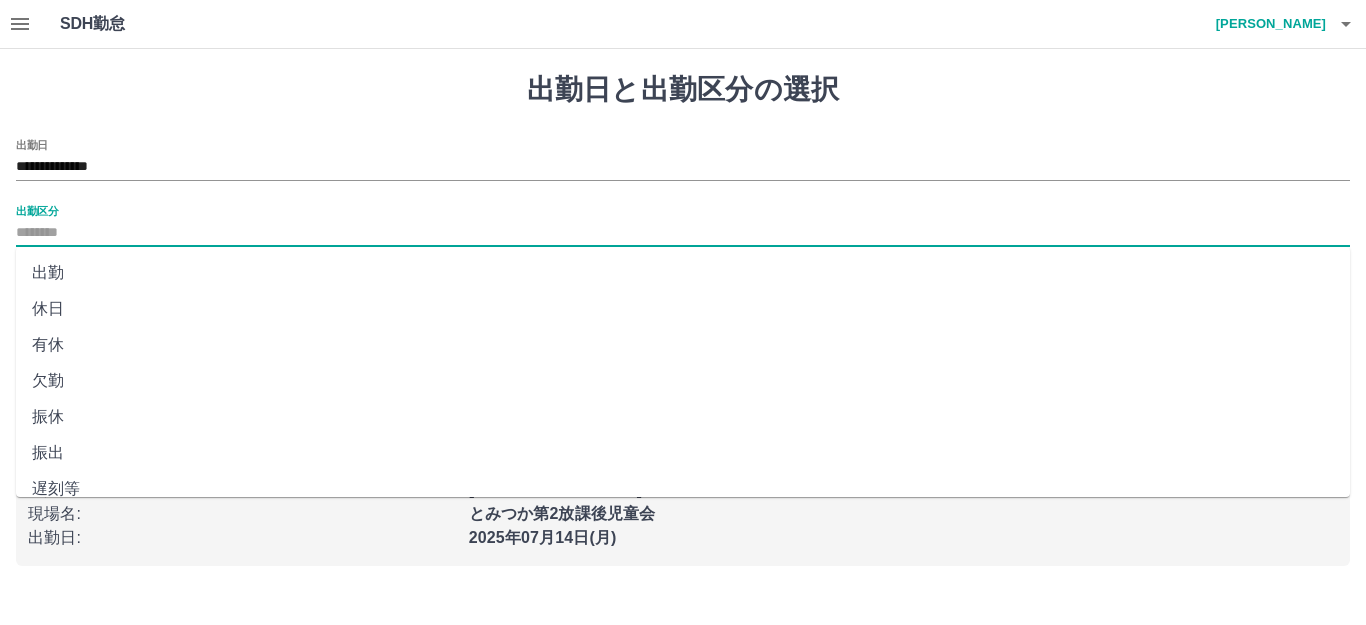 click on "遅刻等" at bounding box center (683, 489) 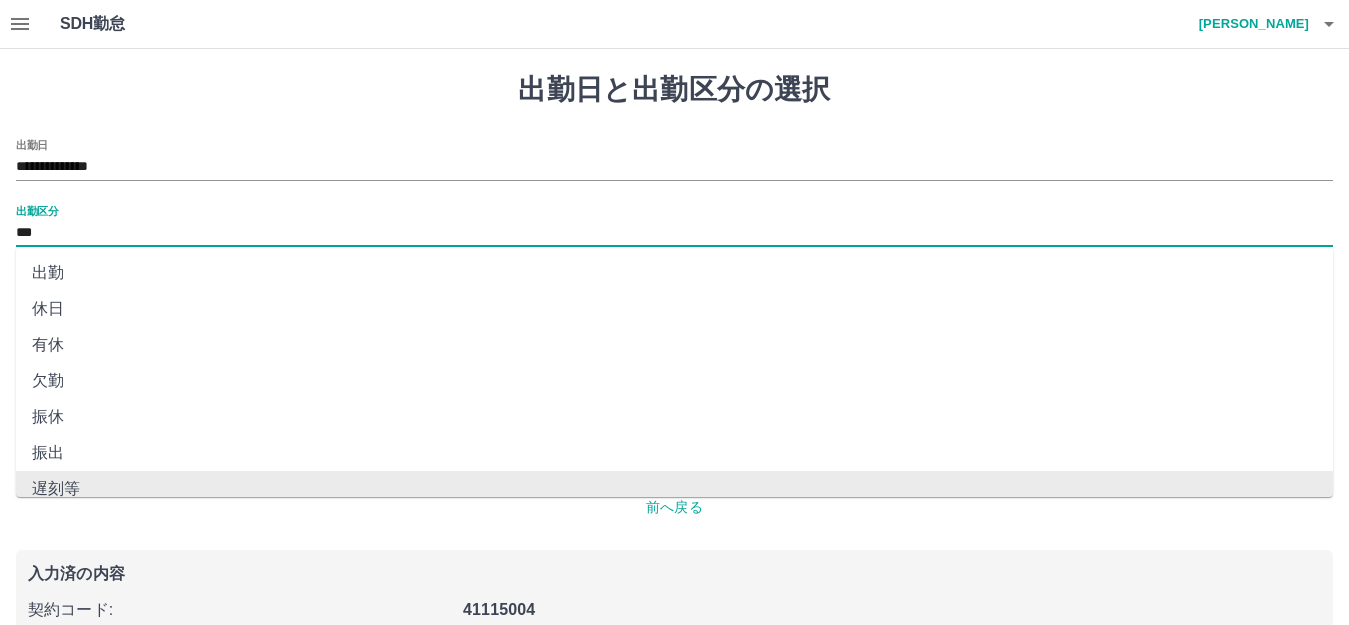 click on "***" at bounding box center (674, 233) 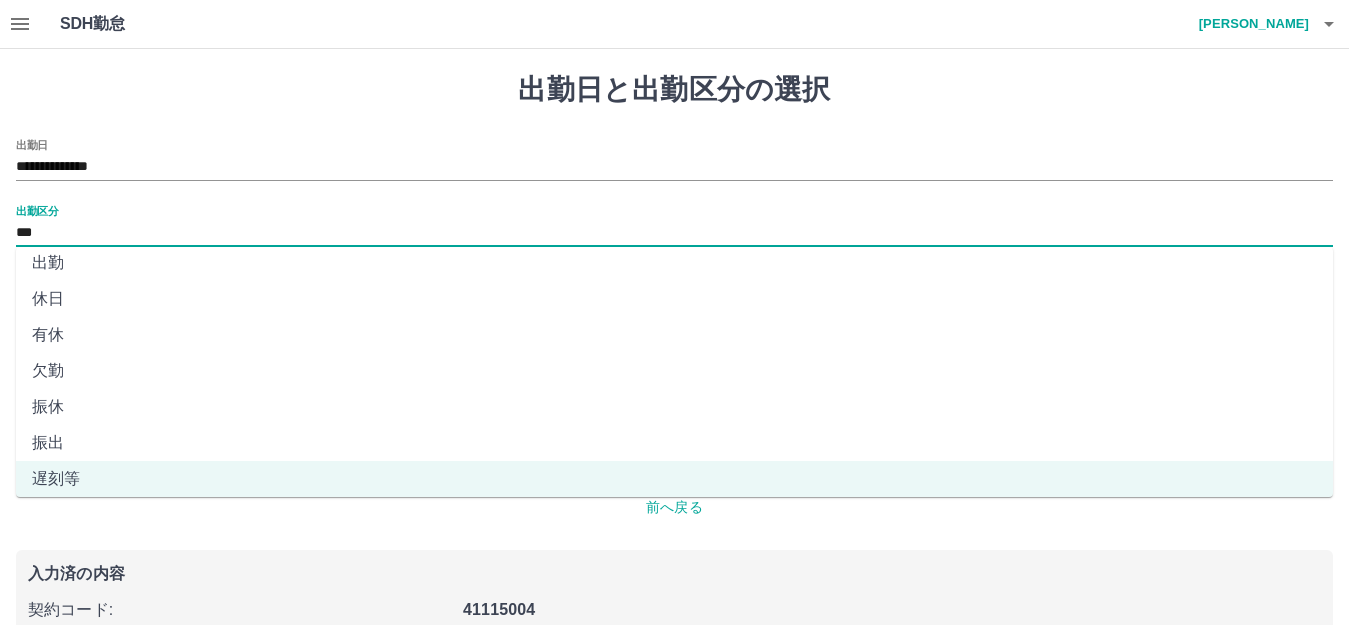 click on "***" at bounding box center (674, 233) 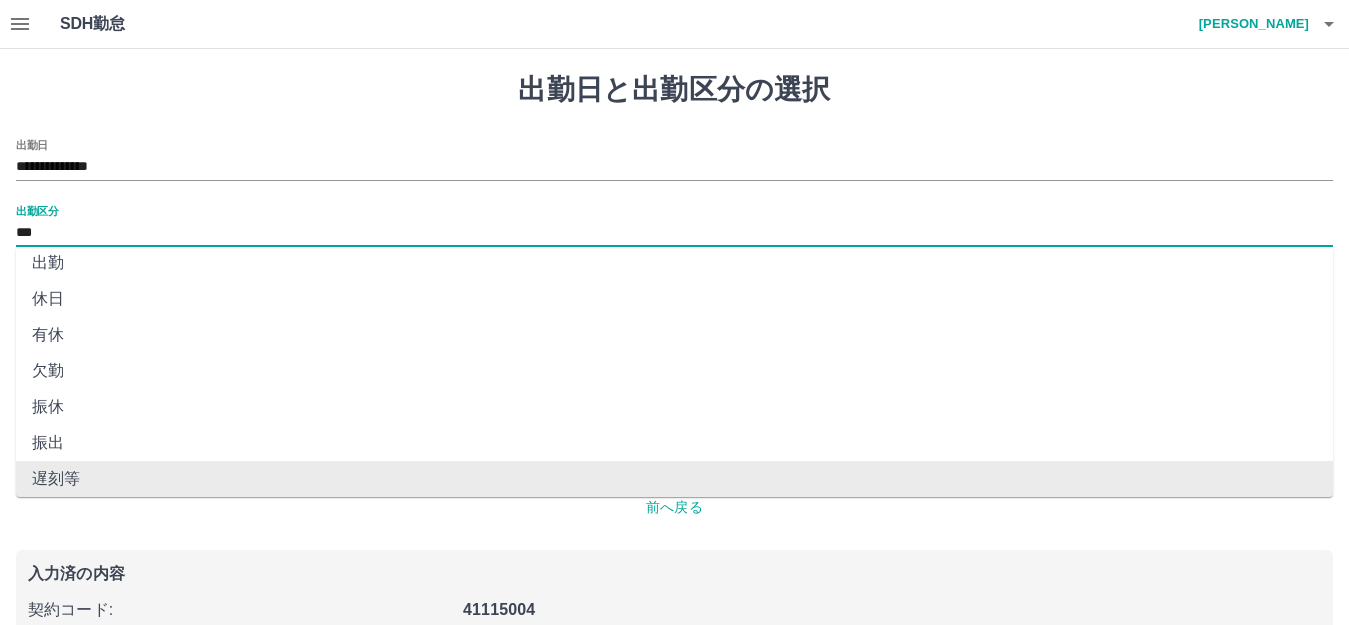 click on "遅刻等" at bounding box center (674, 479) 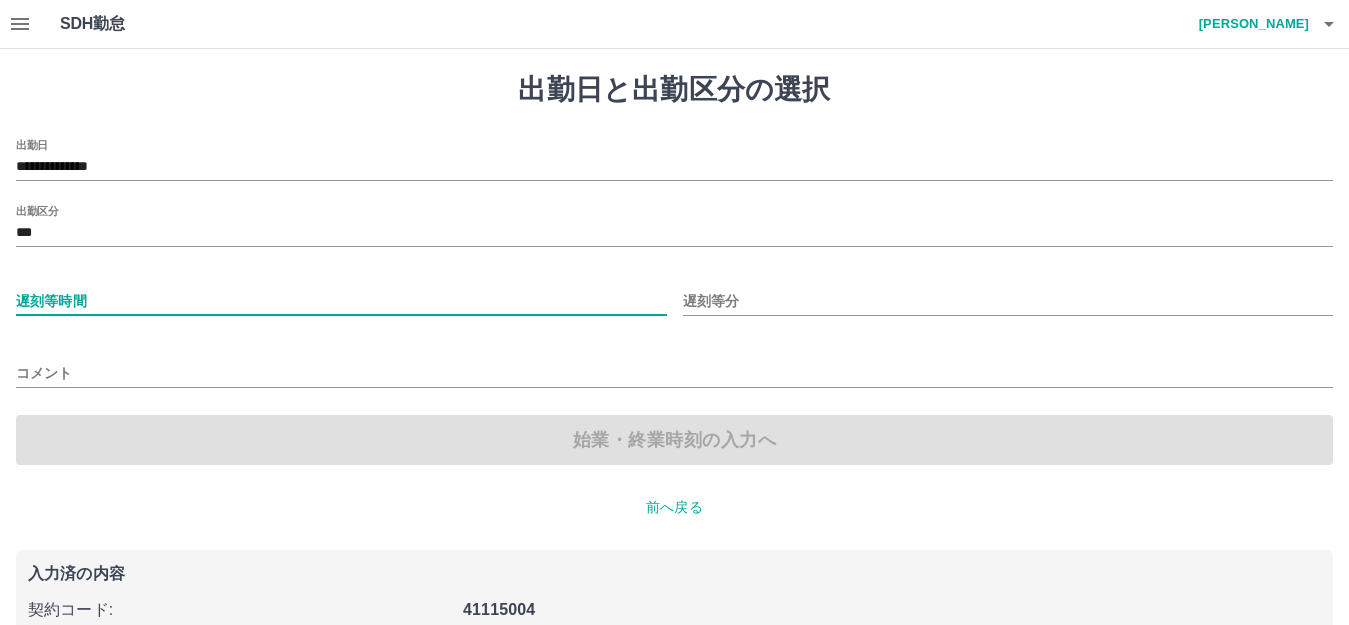 click on "遅刻等時間" at bounding box center [341, 301] 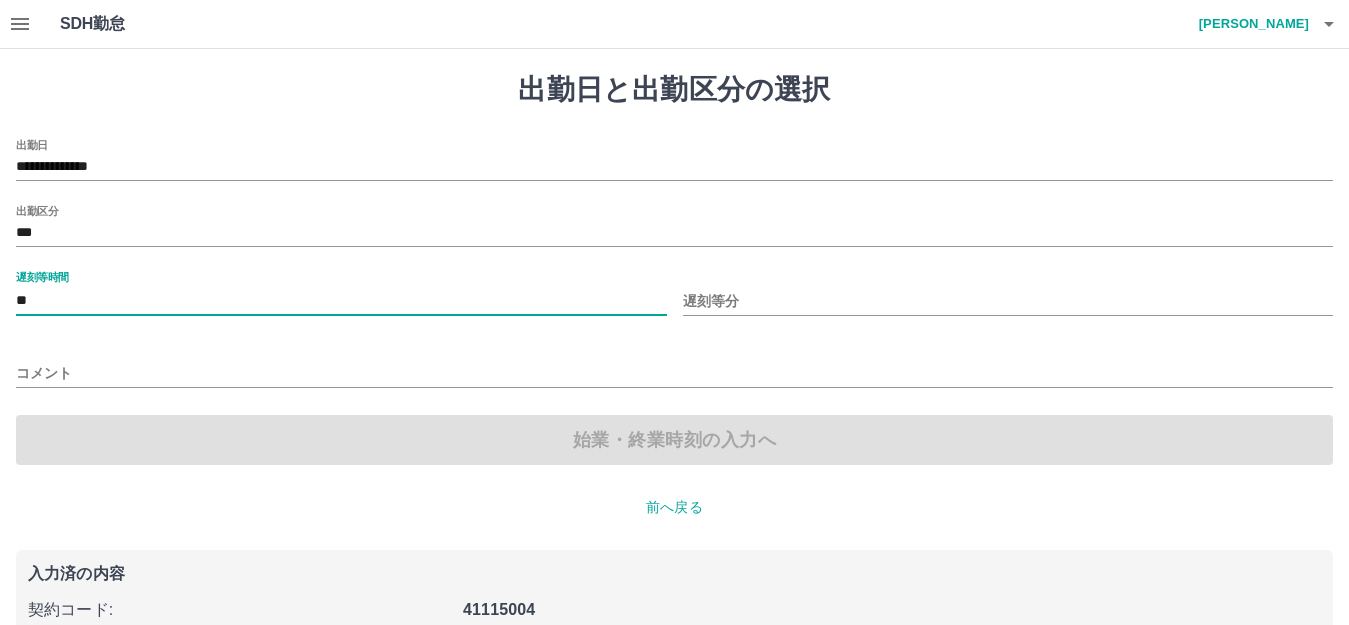 click on "遅刻等分" at bounding box center [1008, 301] 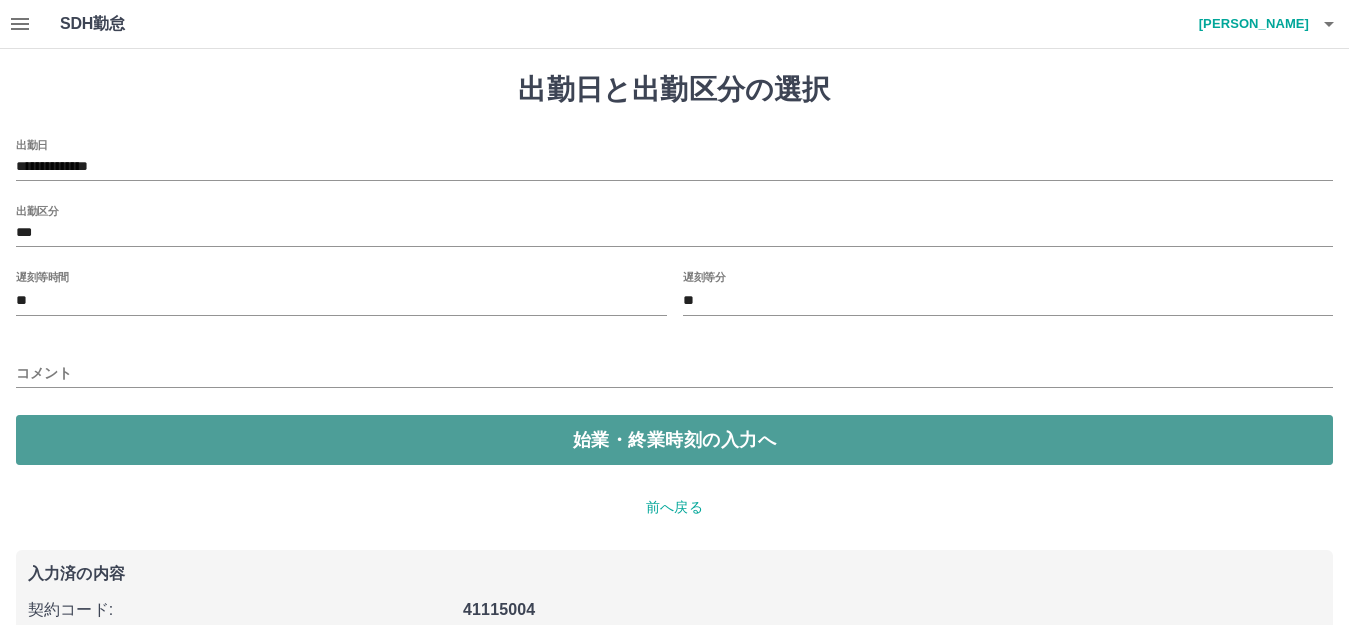 click on "始業・終業時刻の入力へ" at bounding box center (674, 440) 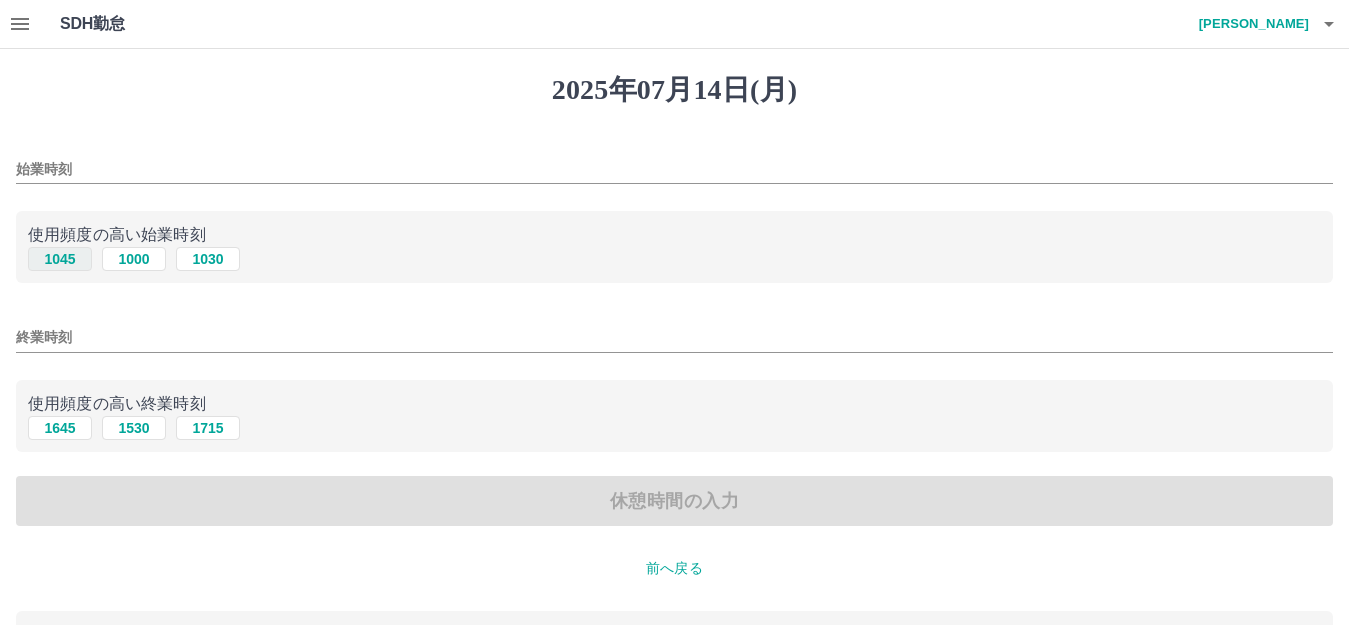 click on "1045" at bounding box center (60, 259) 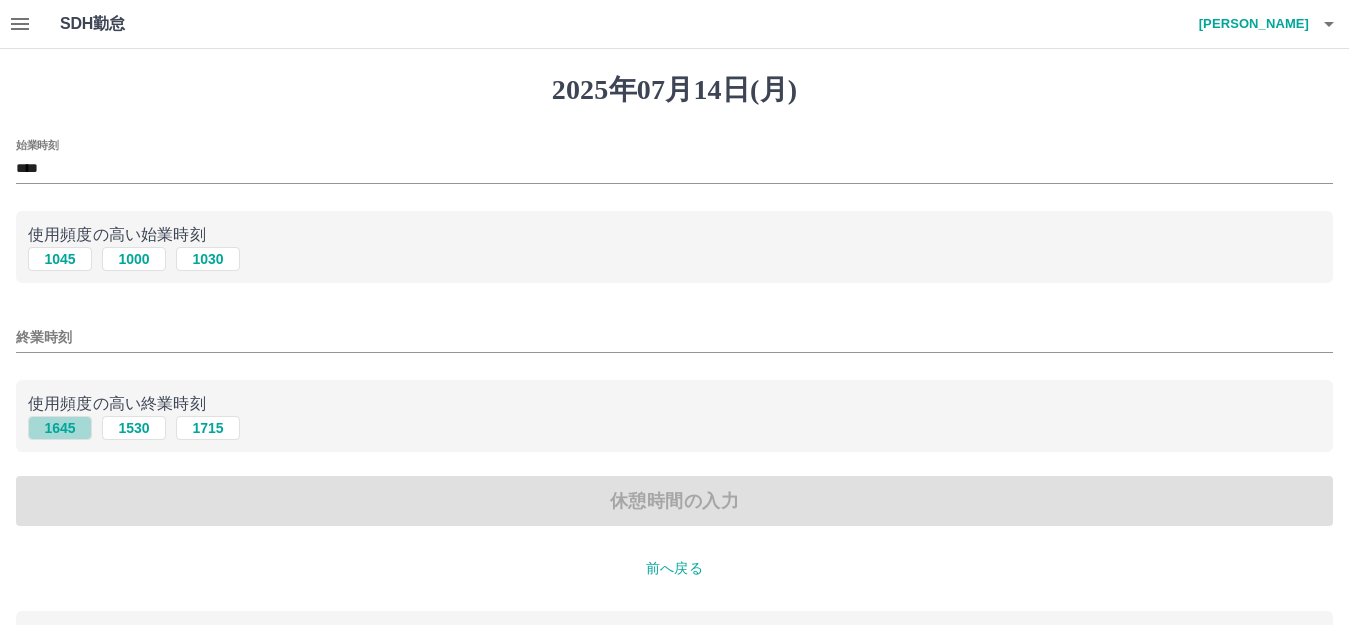 click on "1645" at bounding box center (60, 428) 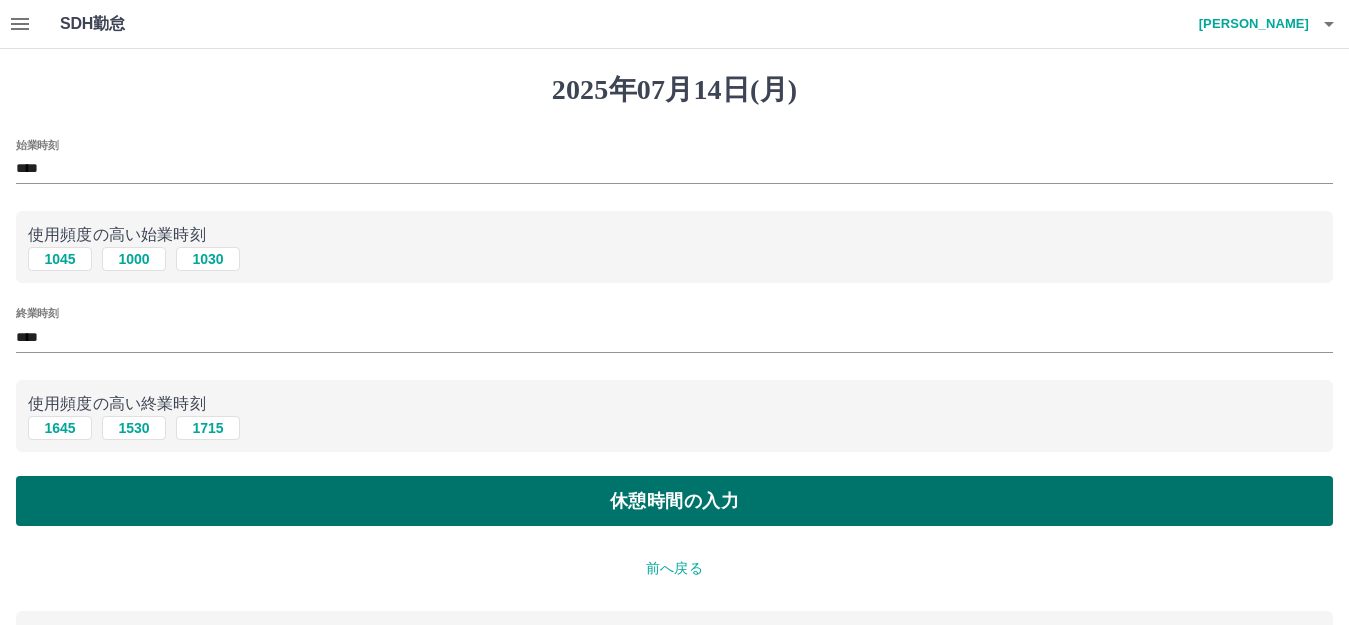 click on "休憩時間の入力" at bounding box center (674, 501) 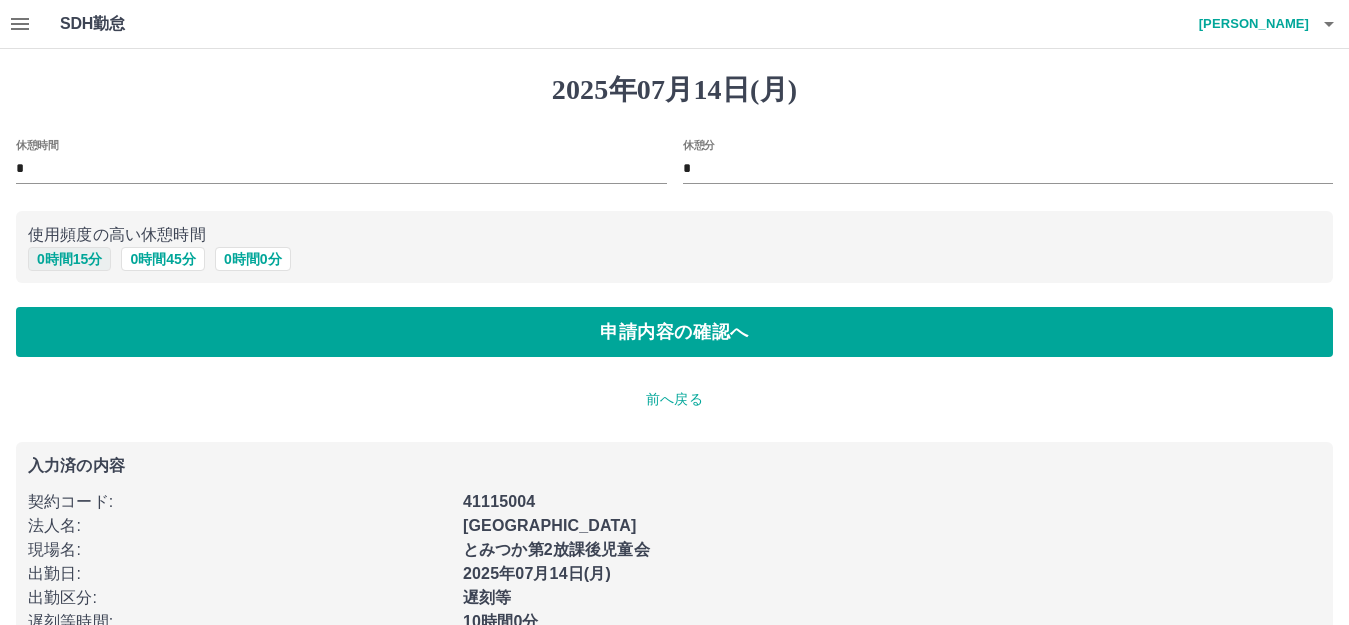 click on "0 時間 15 分" at bounding box center (69, 259) 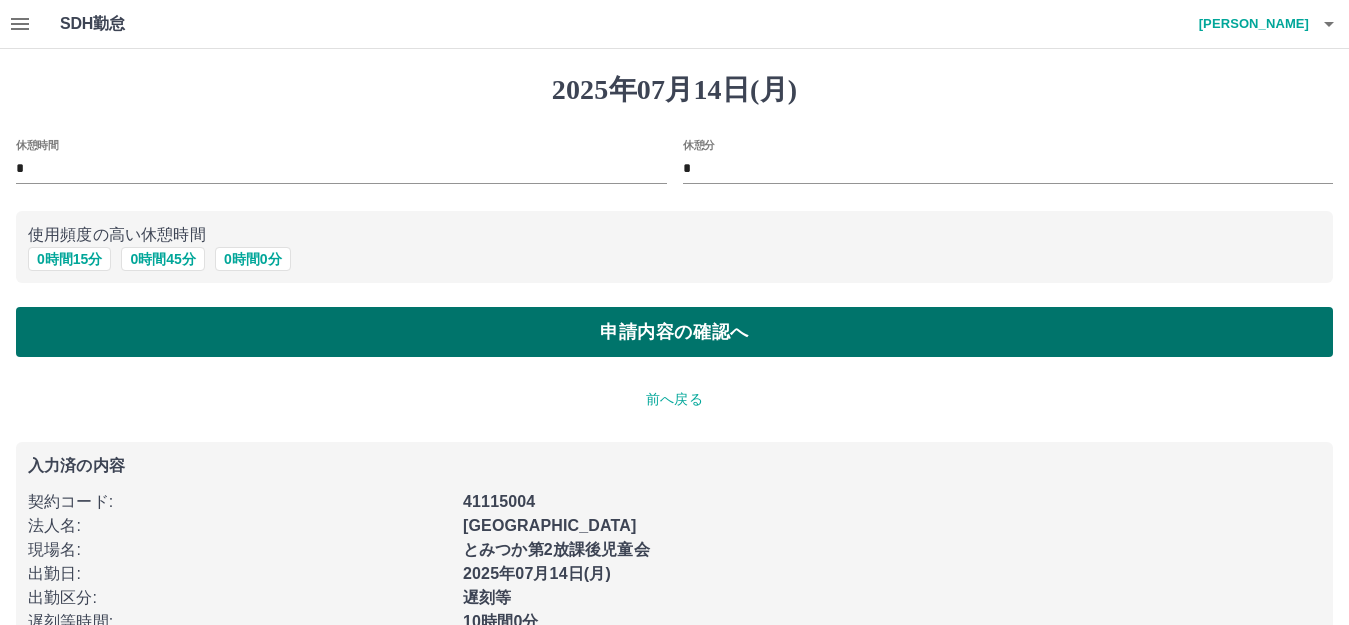 type on "**" 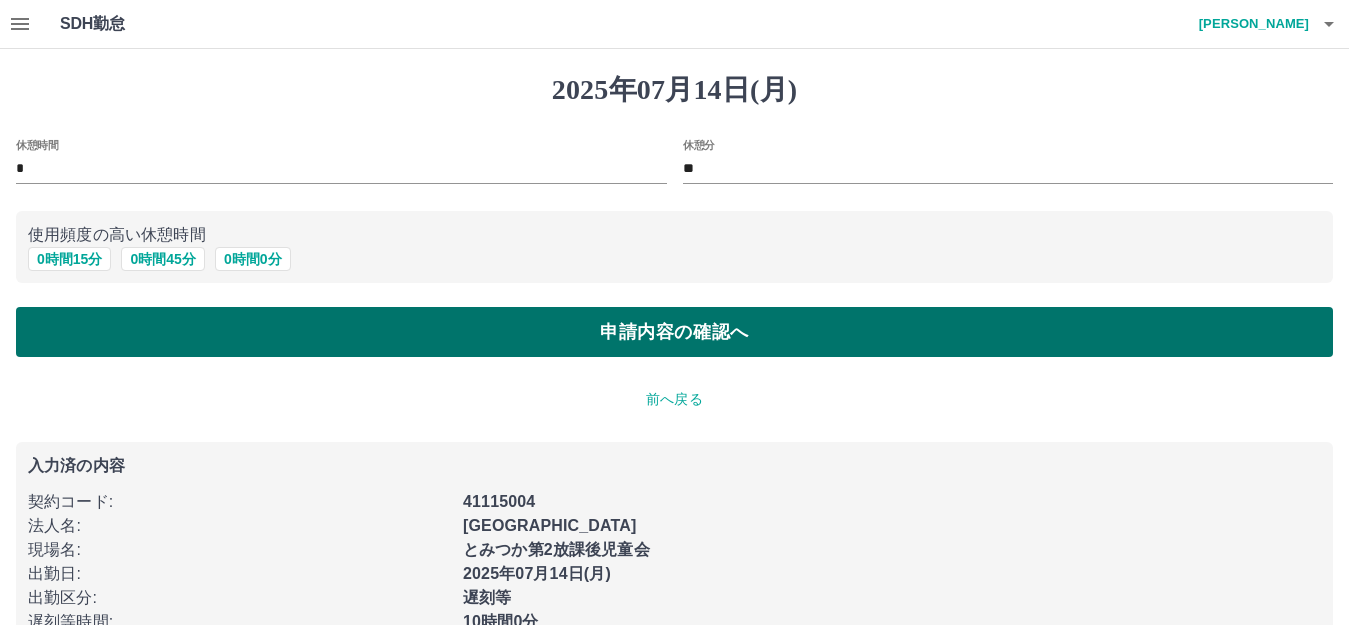 click on "申請内容の確認へ" at bounding box center [674, 332] 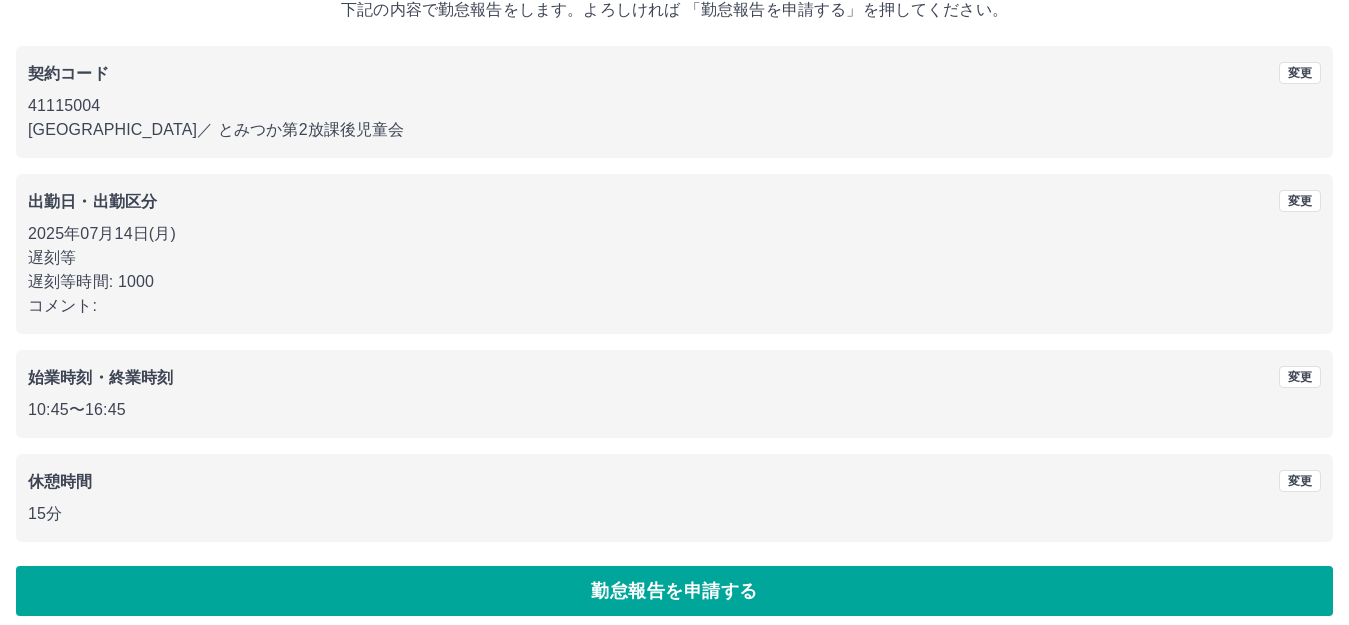 scroll, scrollTop: 148, scrollLeft: 0, axis: vertical 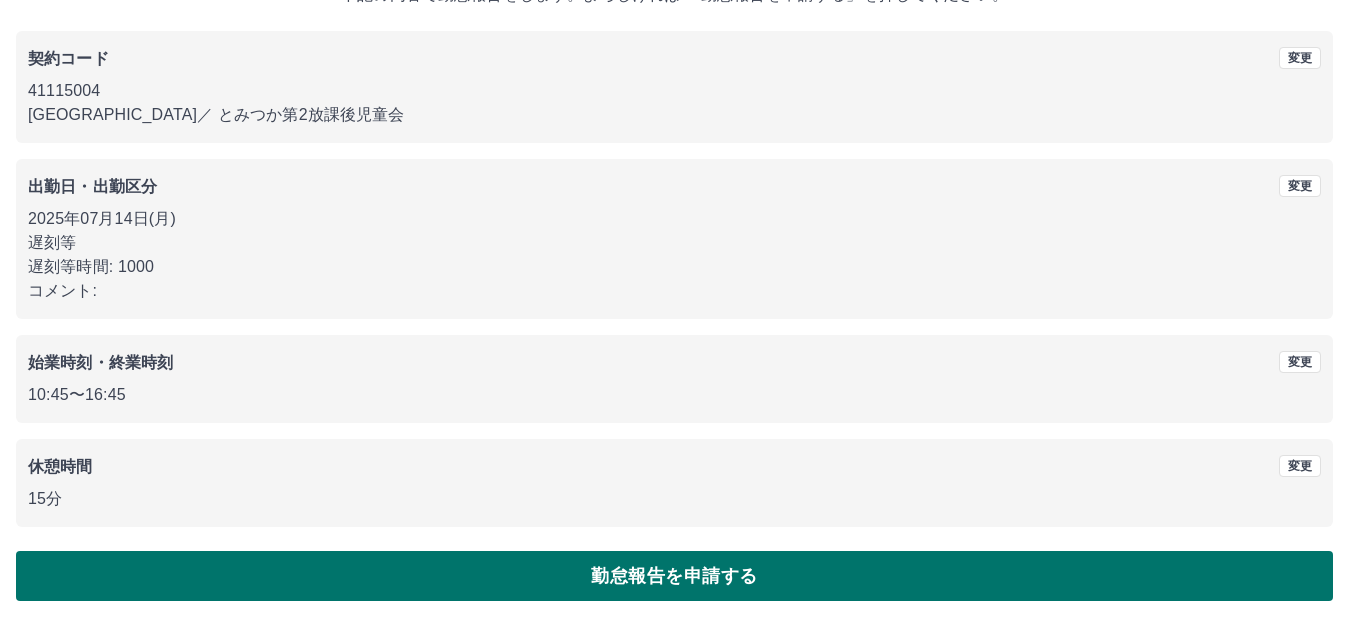 click on "勤怠報告を申請する" at bounding box center (674, 576) 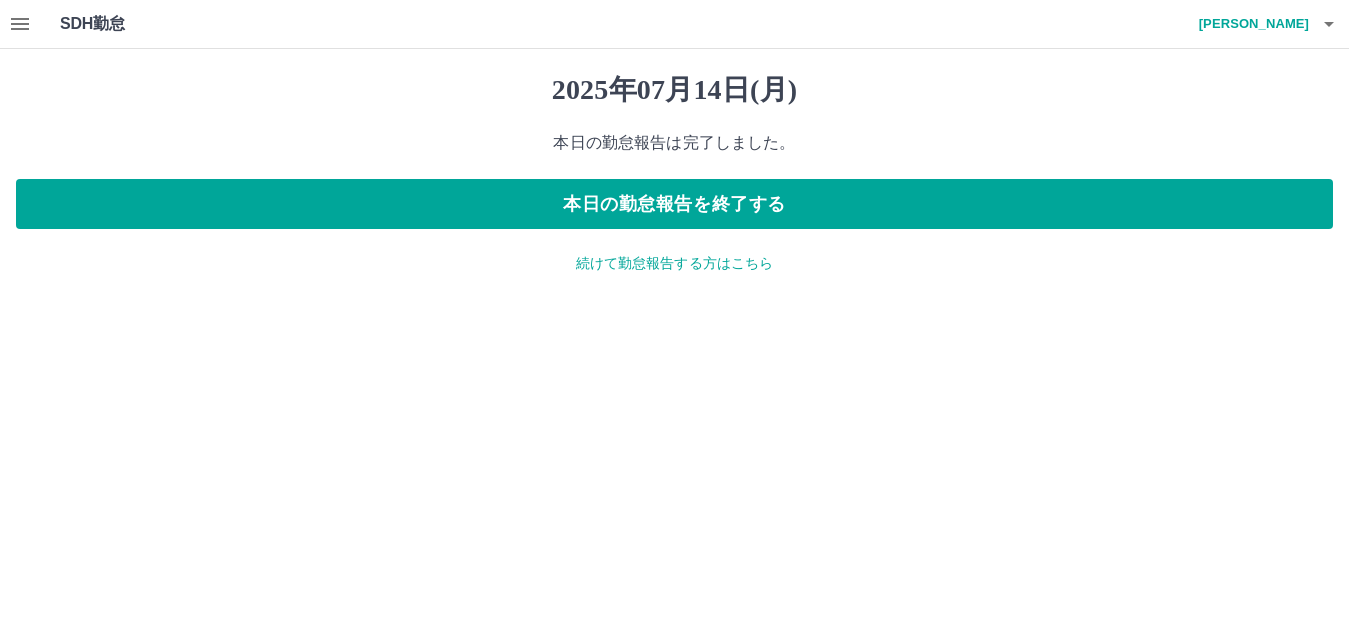 scroll, scrollTop: 0, scrollLeft: 0, axis: both 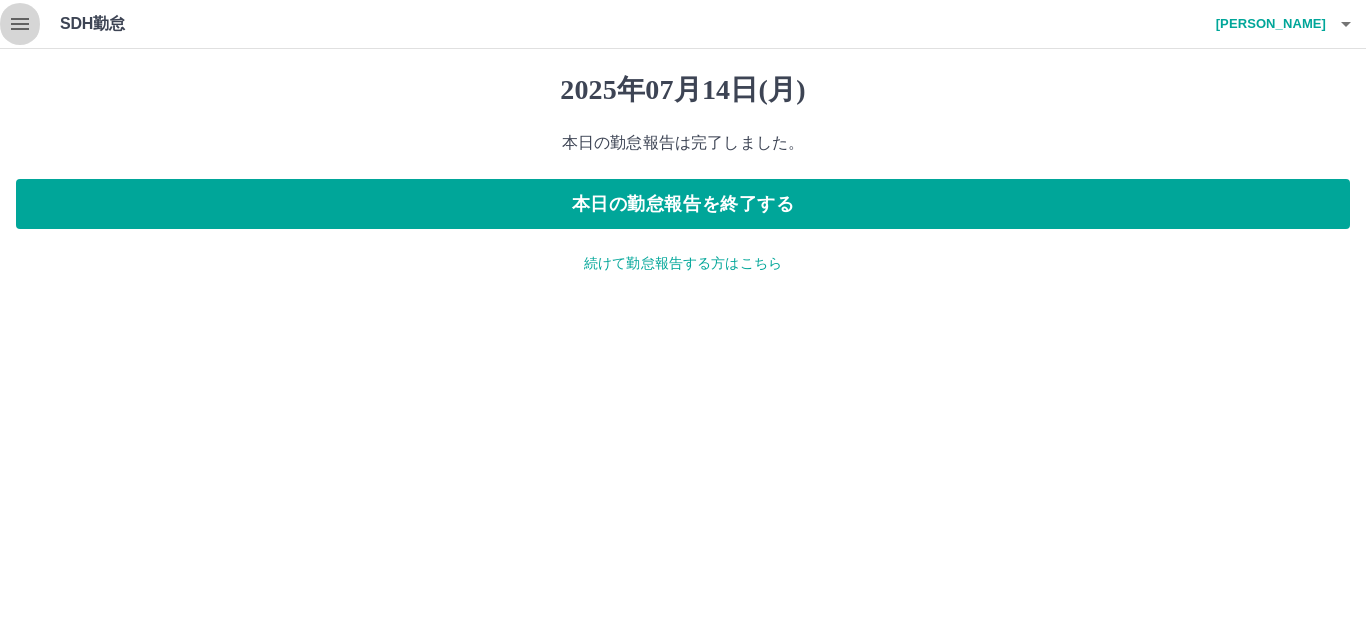 click 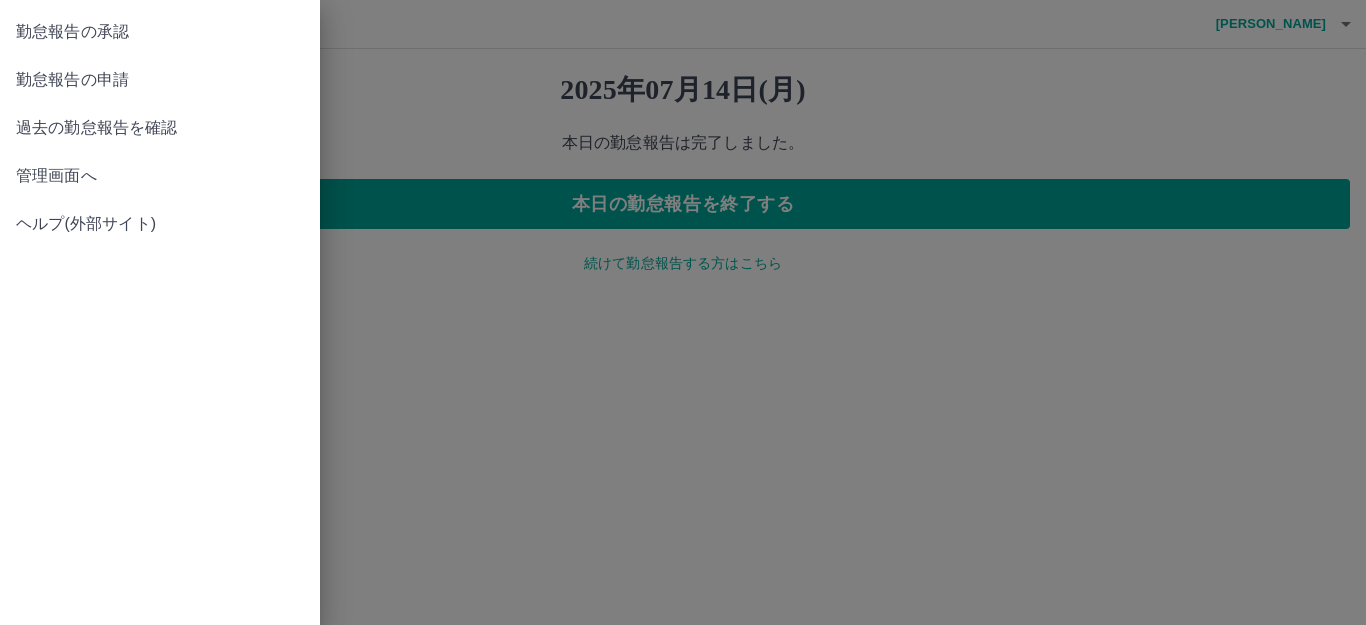 click on "勤怠報告の承認" at bounding box center (160, 32) 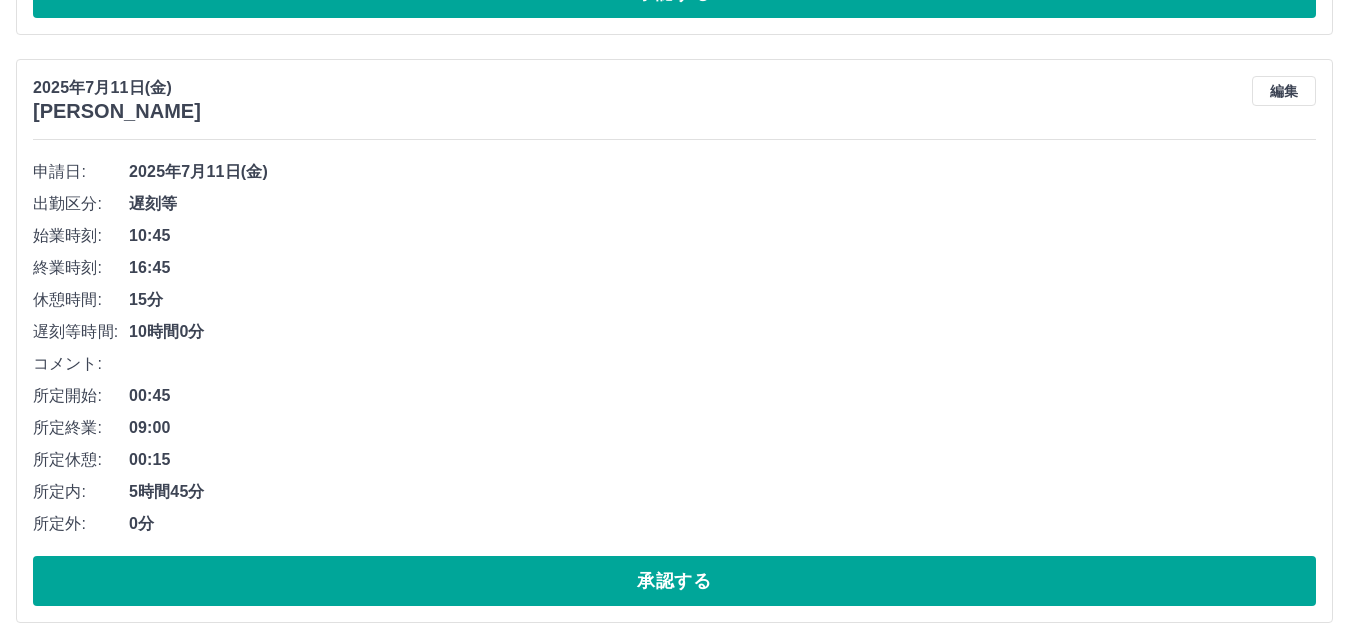 scroll, scrollTop: 900, scrollLeft: 0, axis: vertical 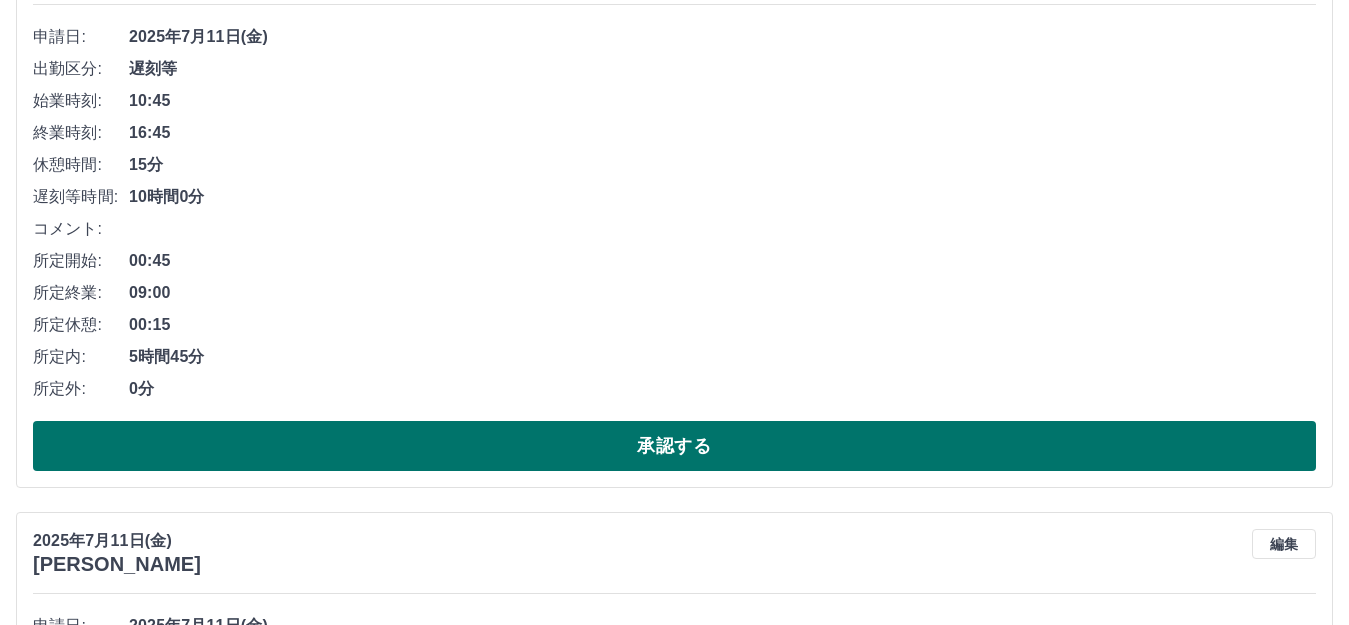 click on "承認する" at bounding box center [674, 446] 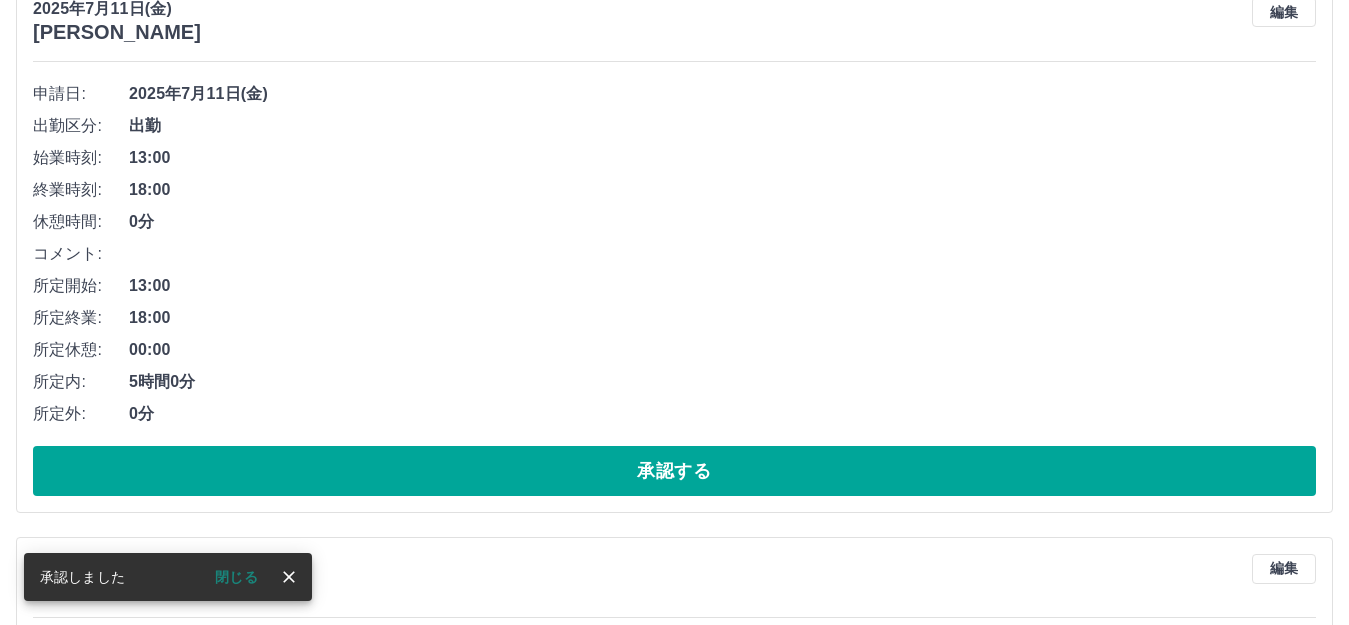 scroll, scrollTop: 812, scrollLeft: 0, axis: vertical 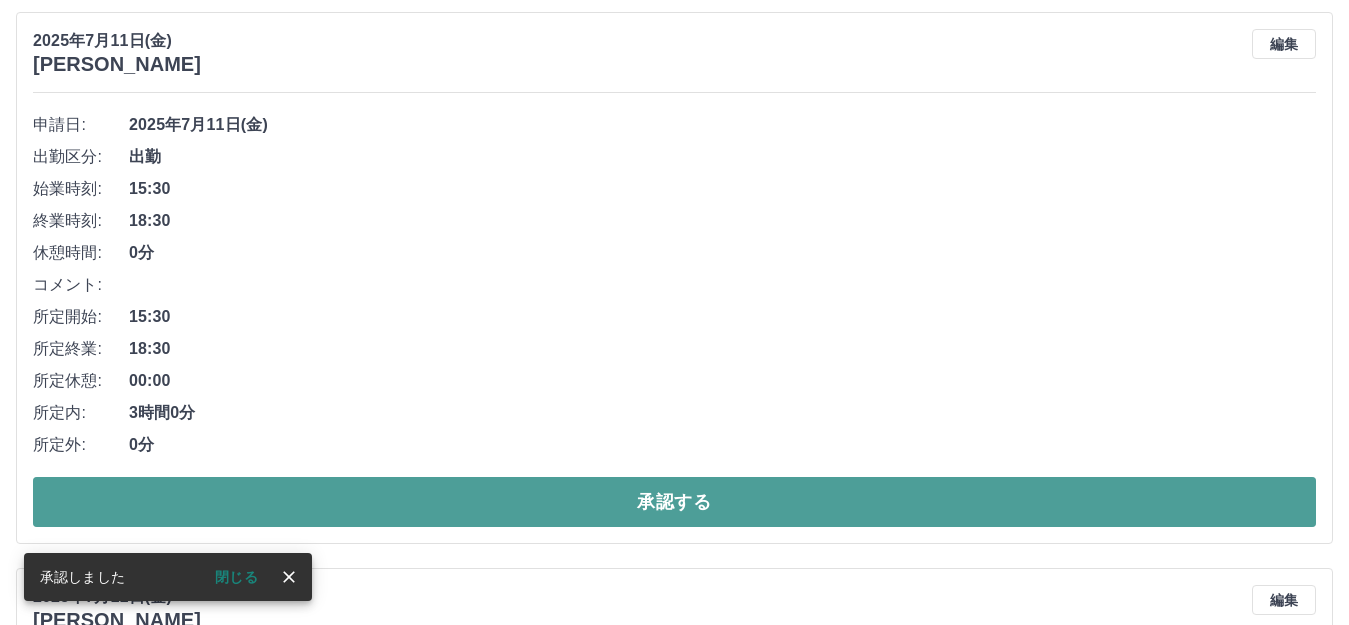 drag, startPoint x: 402, startPoint y: 511, endPoint x: 422, endPoint y: 506, distance: 20.615528 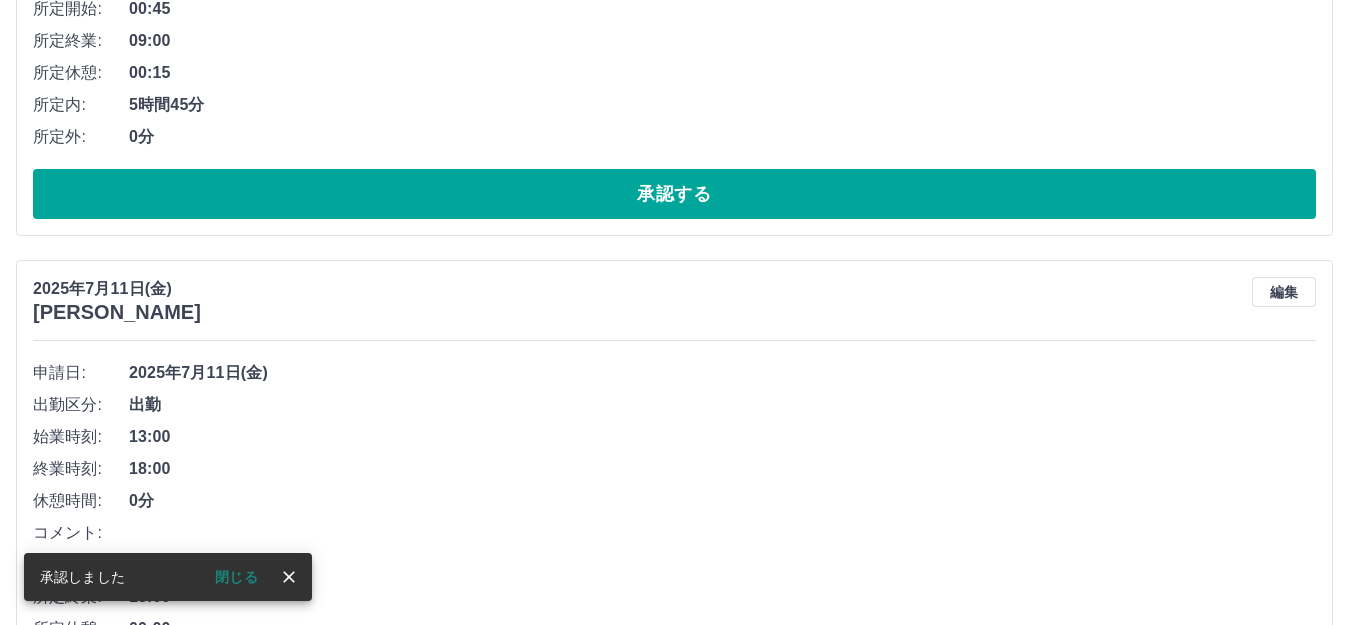 scroll, scrollTop: 756, scrollLeft: 0, axis: vertical 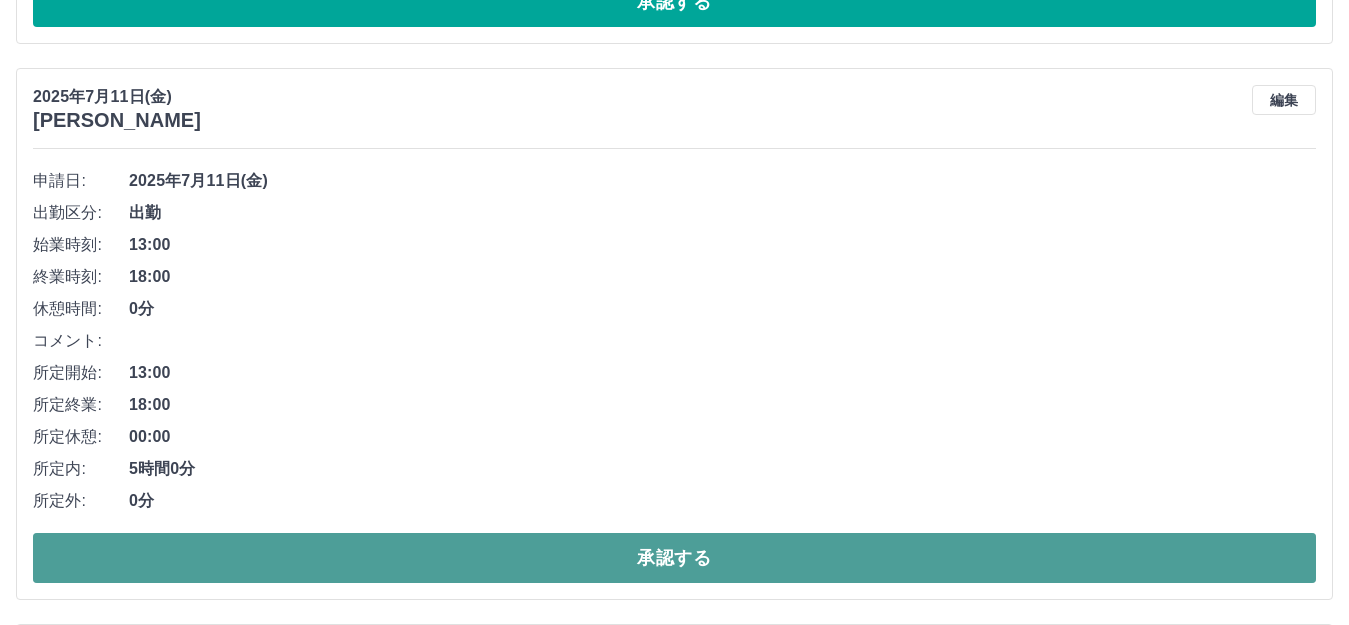click on "承認する" at bounding box center [674, 558] 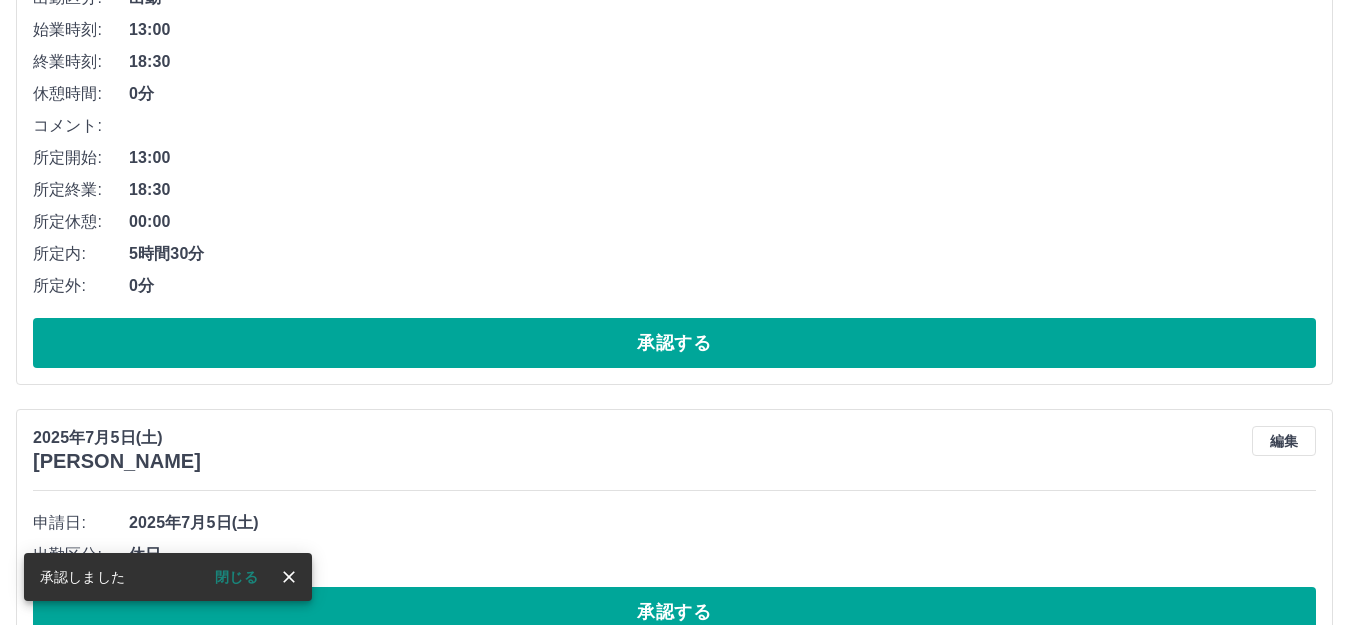 scroll, scrollTop: 1000, scrollLeft: 0, axis: vertical 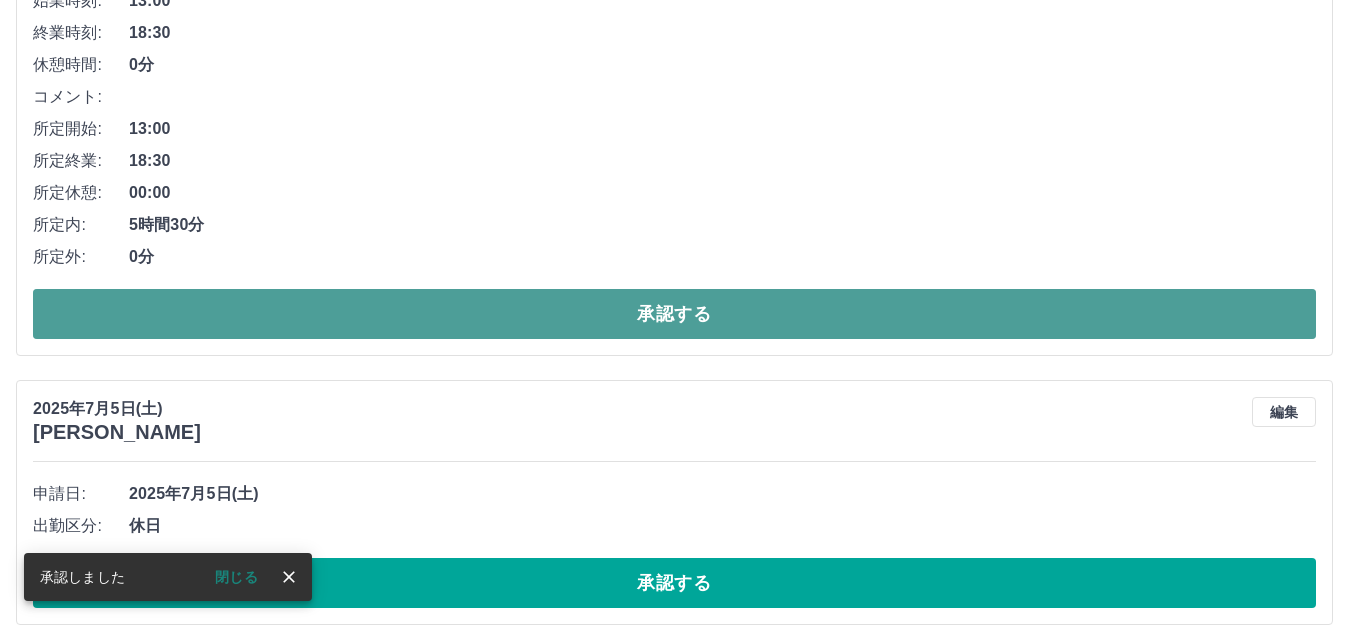 click on "承認する" at bounding box center [674, 314] 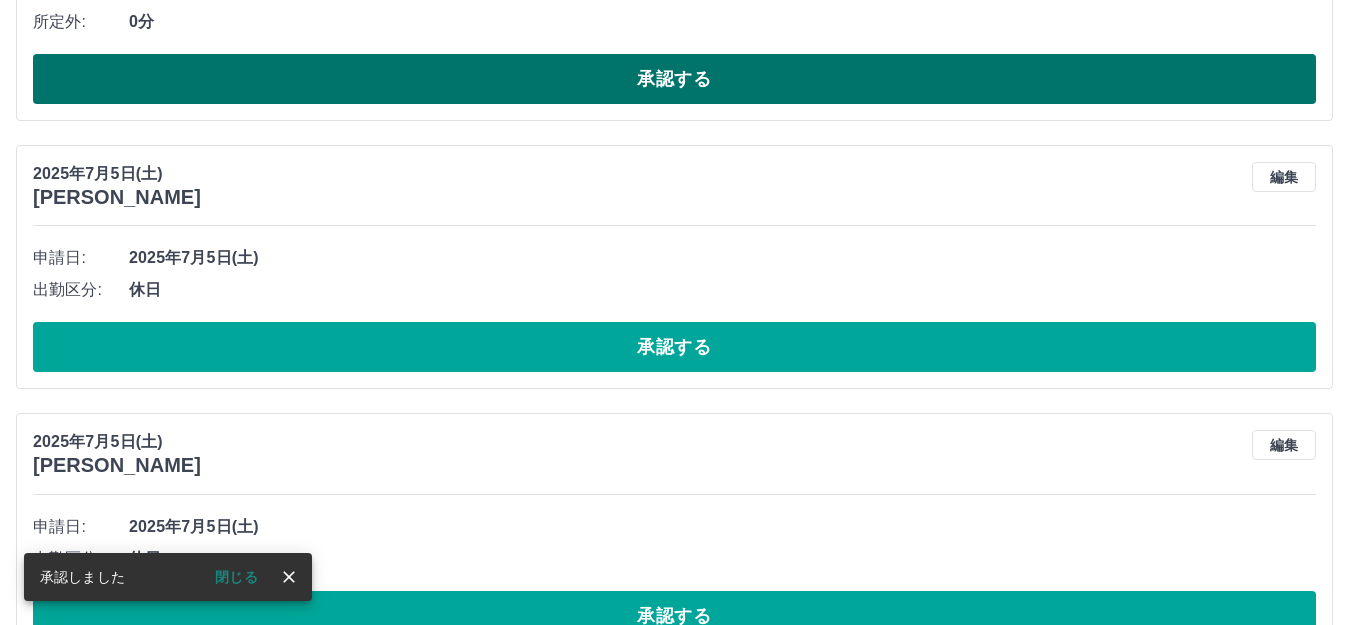 scroll, scrollTop: 79, scrollLeft: 0, axis: vertical 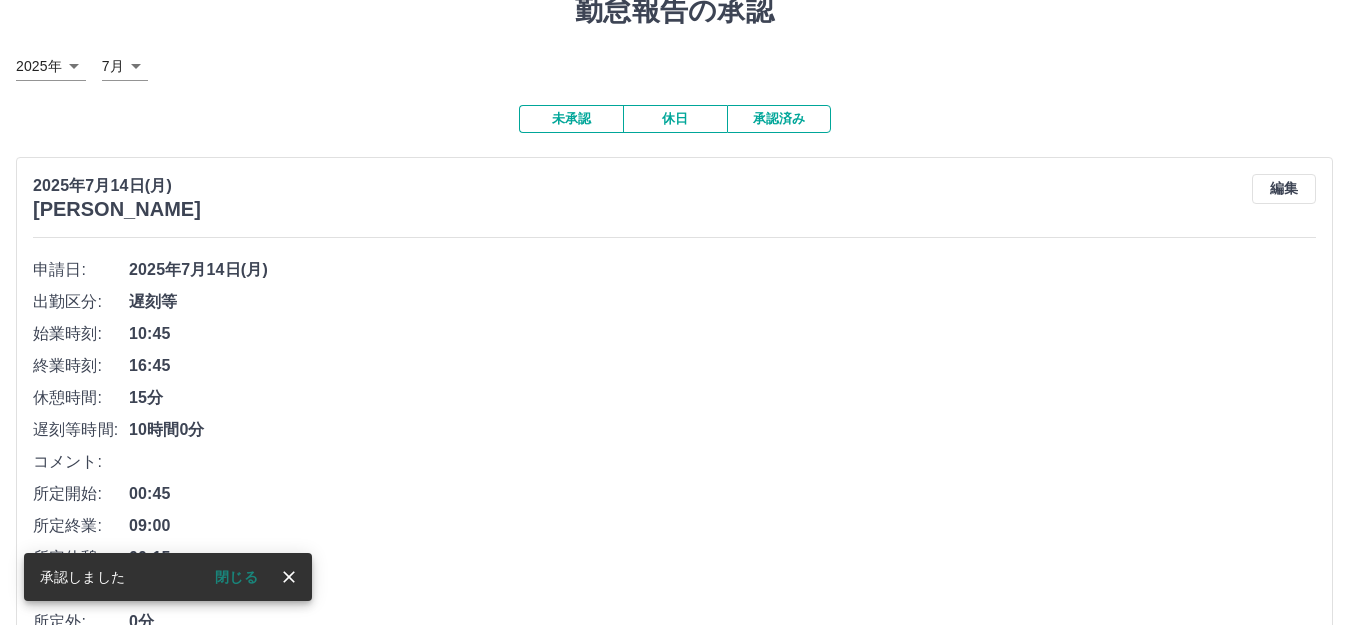 click on "休日" at bounding box center (675, 119) 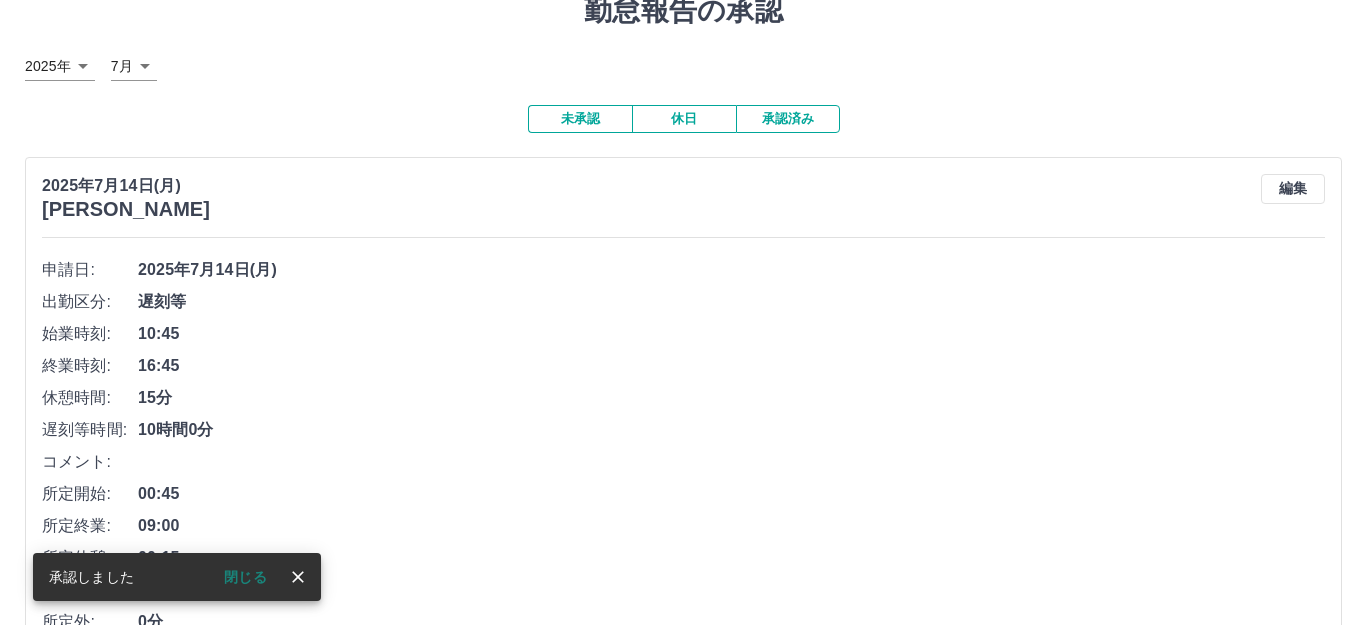 scroll, scrollTop: 0, scrollLeft: 0, axis: both 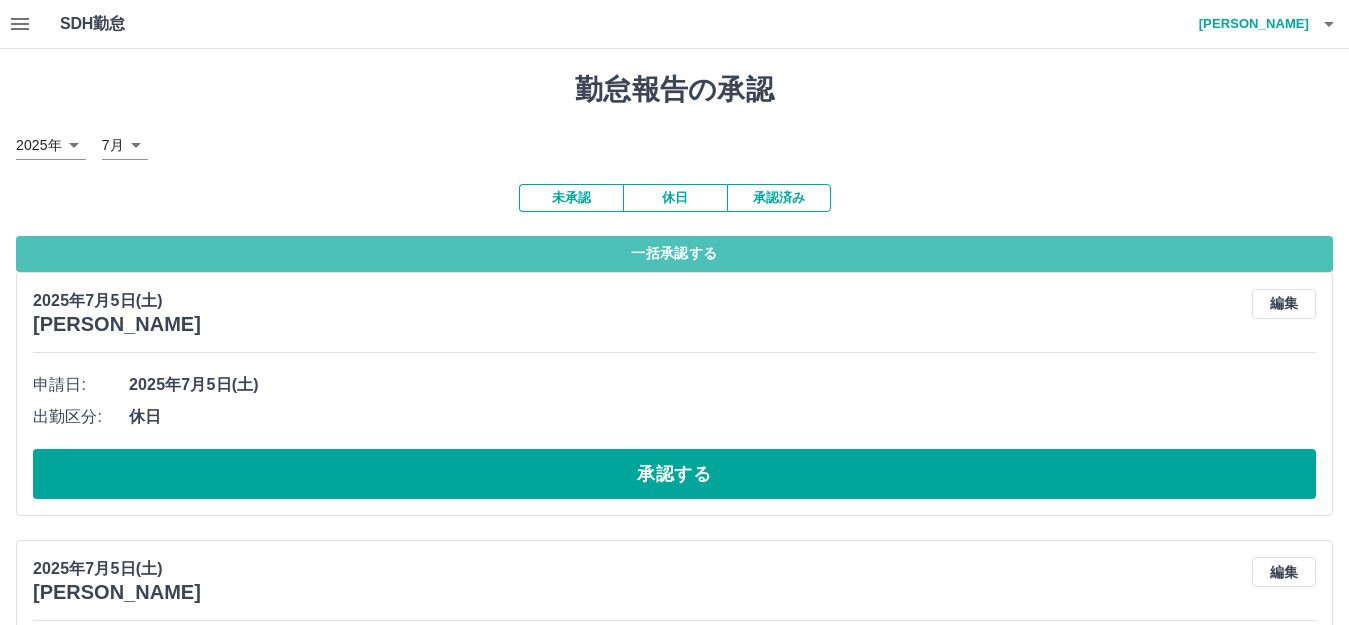 click on "一括承認する" at bounding box center [674, 254] 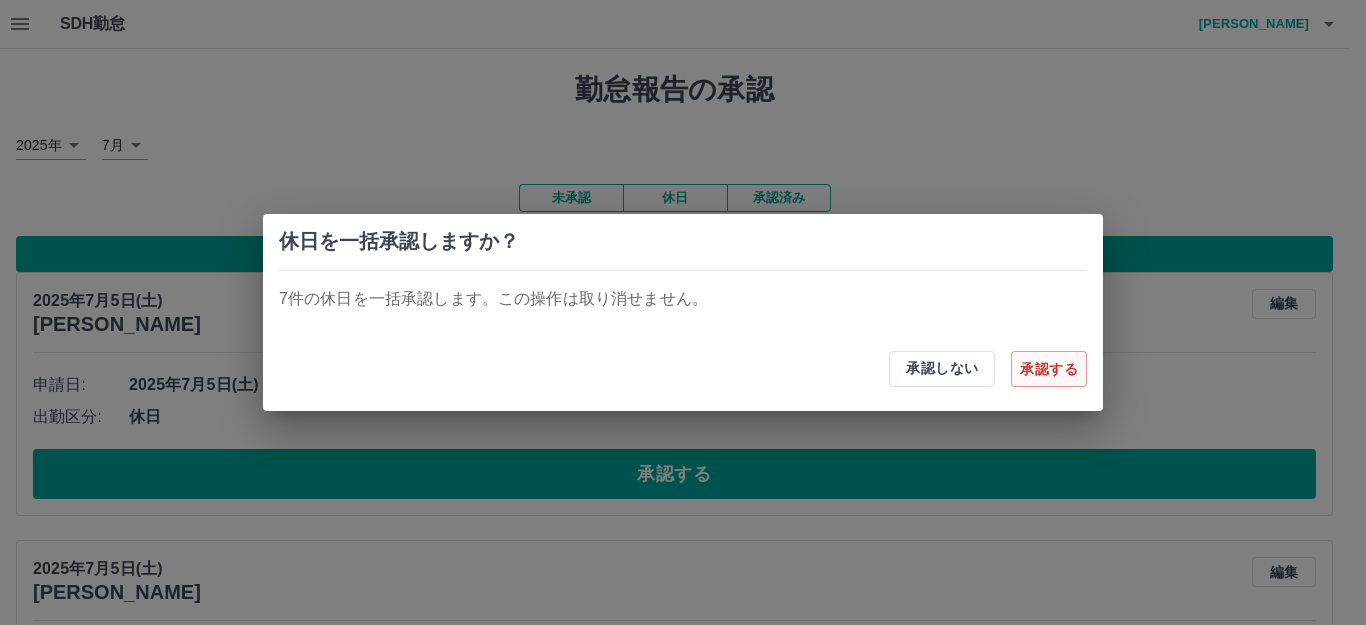 click on "承認する" at bounding box center (1049, 369) 